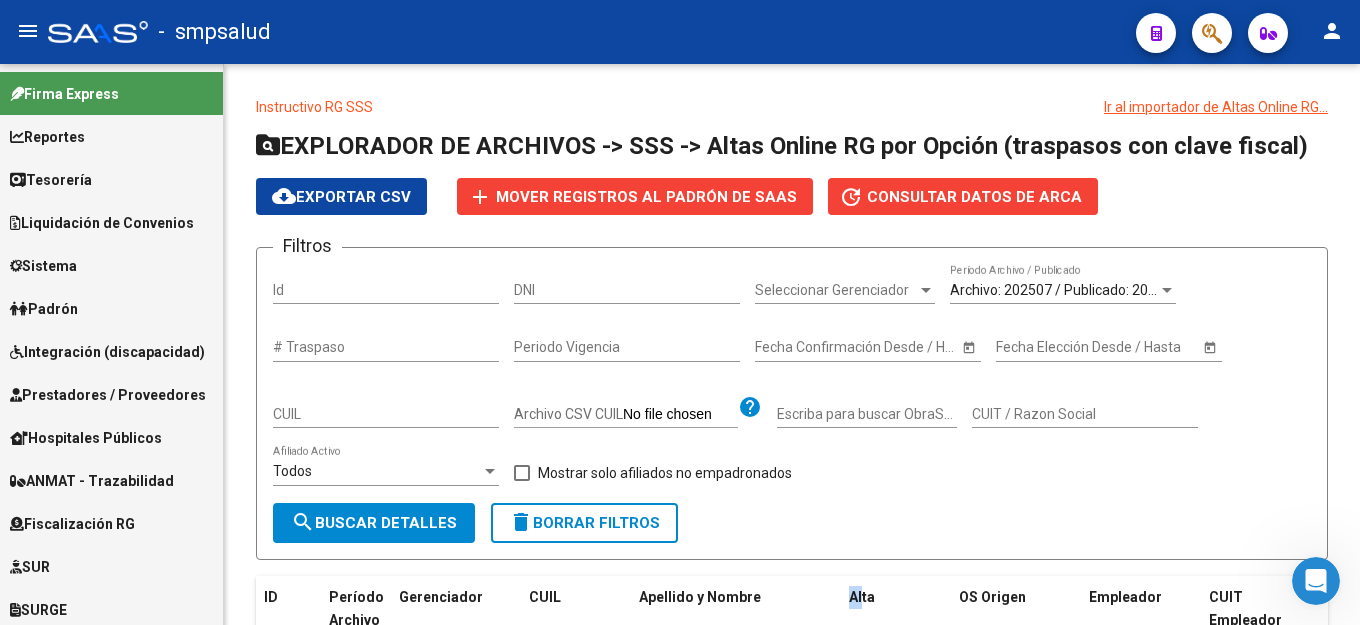scroll, scrollTop: 0, scrollLeft: 0, axis: both 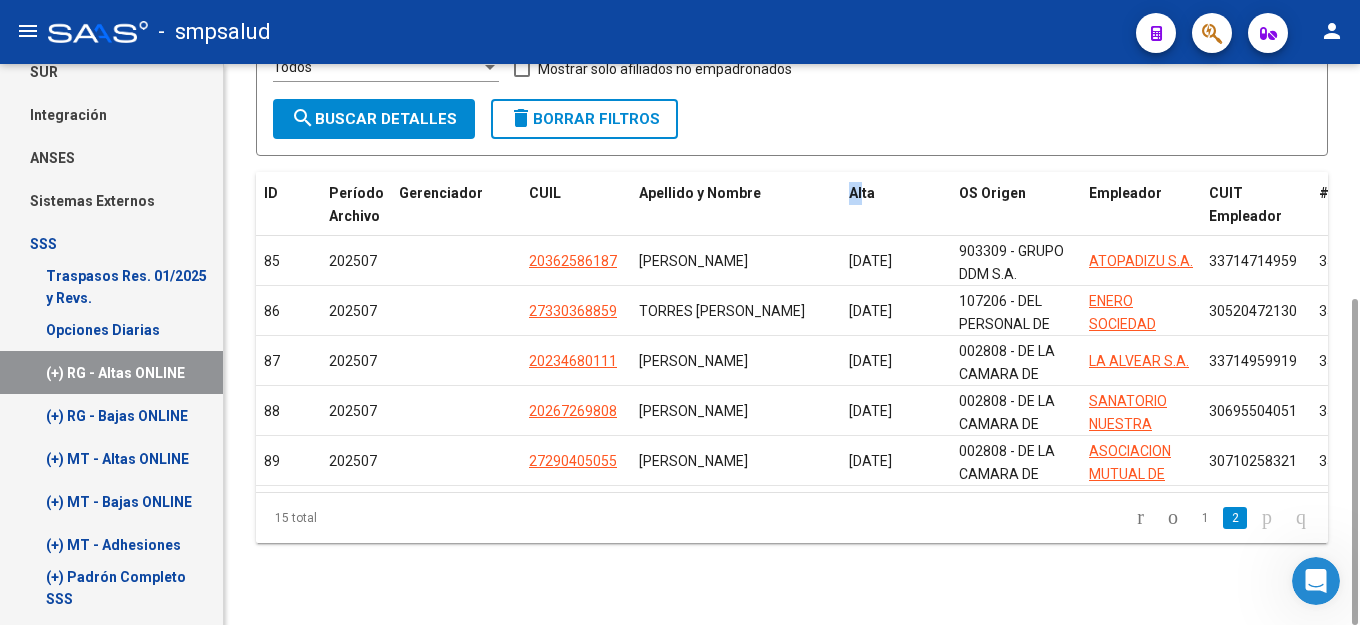 click 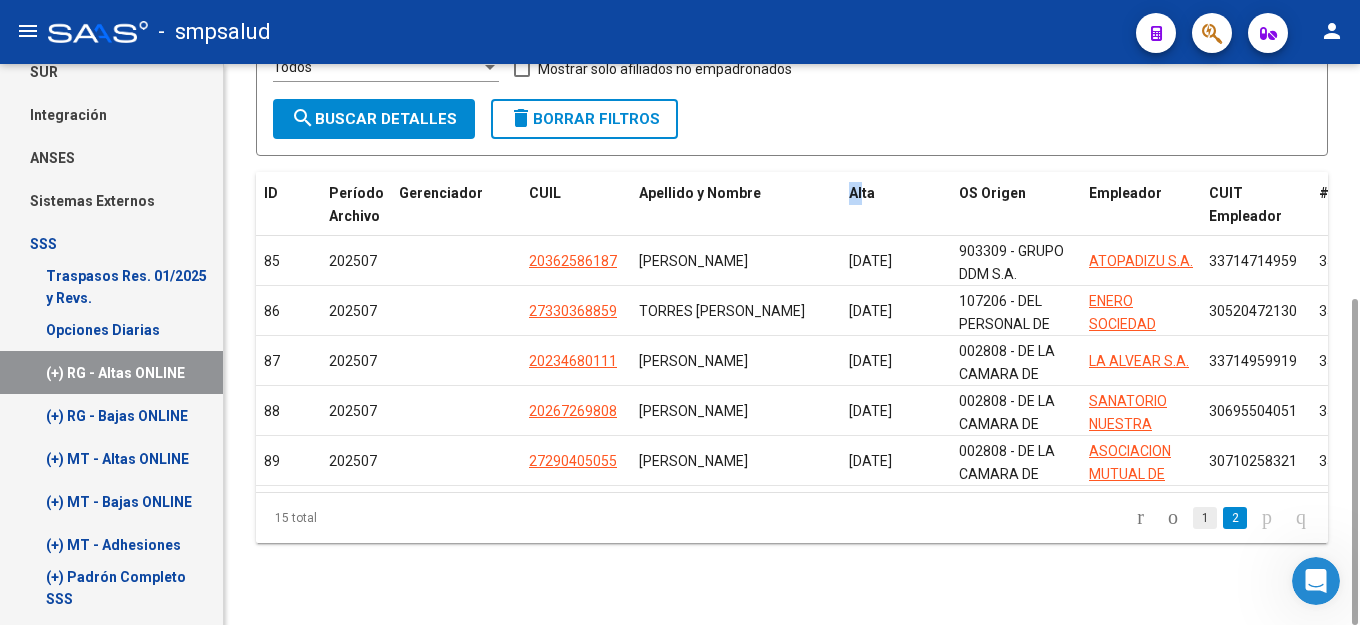 click on "1" 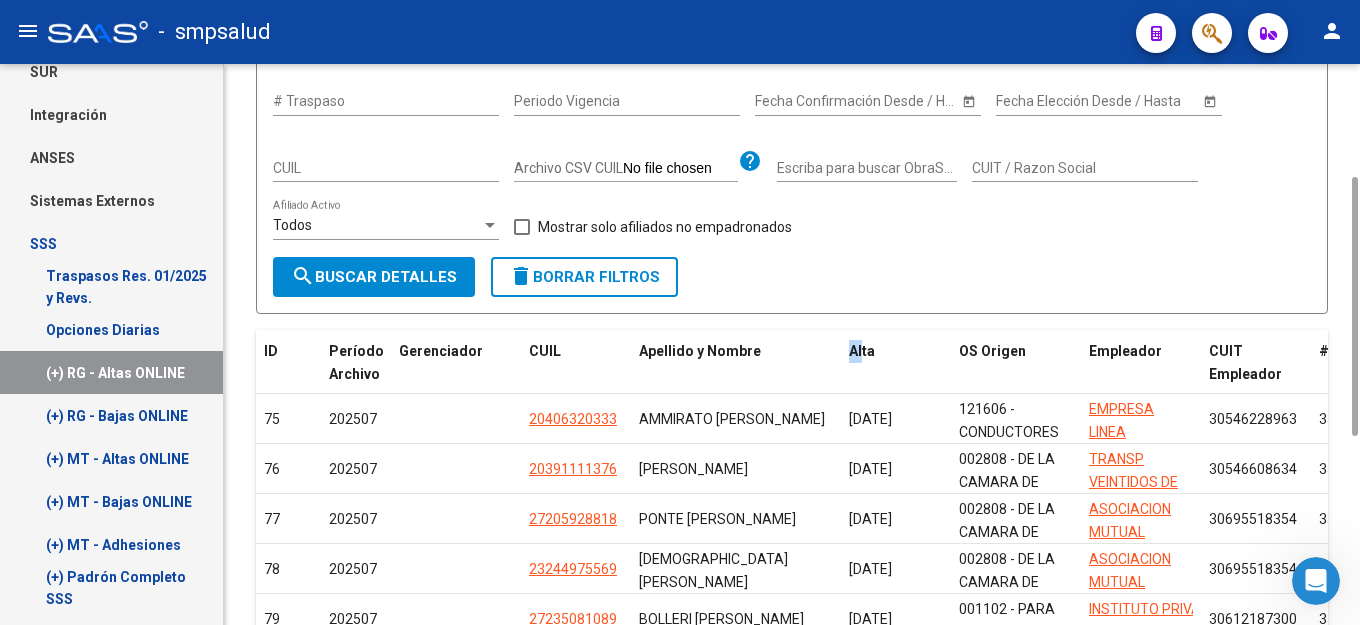 scroll, scrollTop: 0, scrollLeft: 0, axis: both 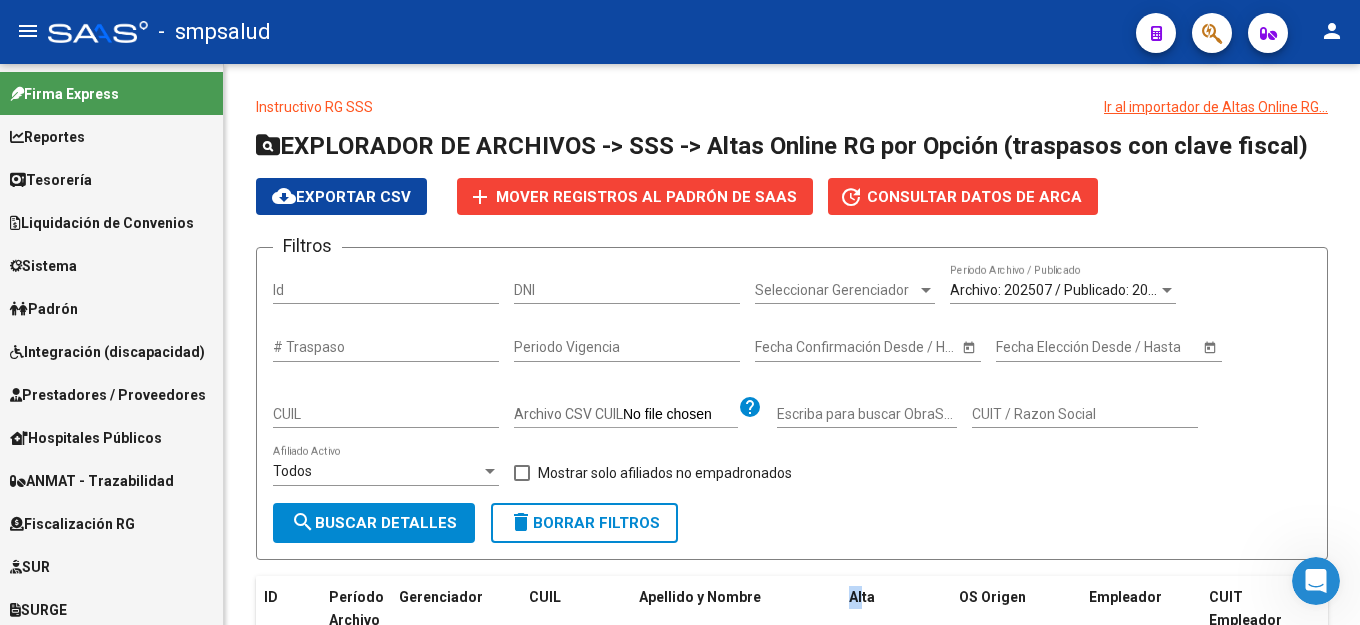 click on "Padrón" at bounding box center (44, 309) 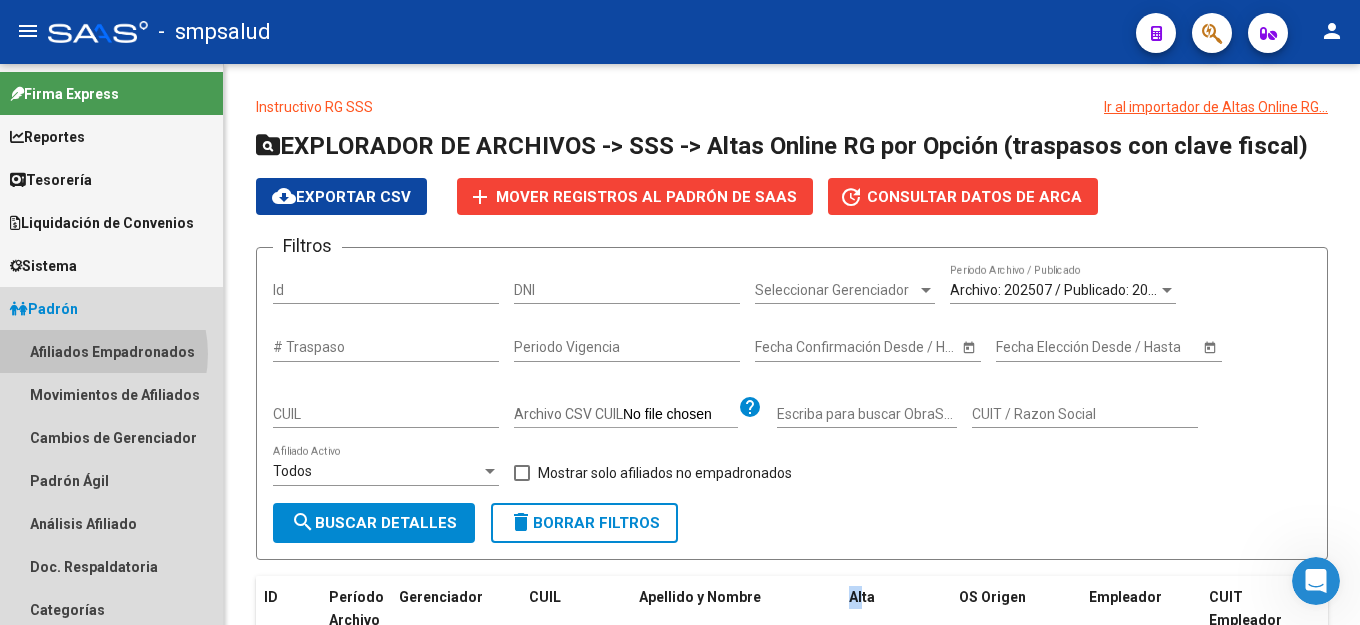 click on "Afiliados Empadronados" at bounding box center [111, 351] 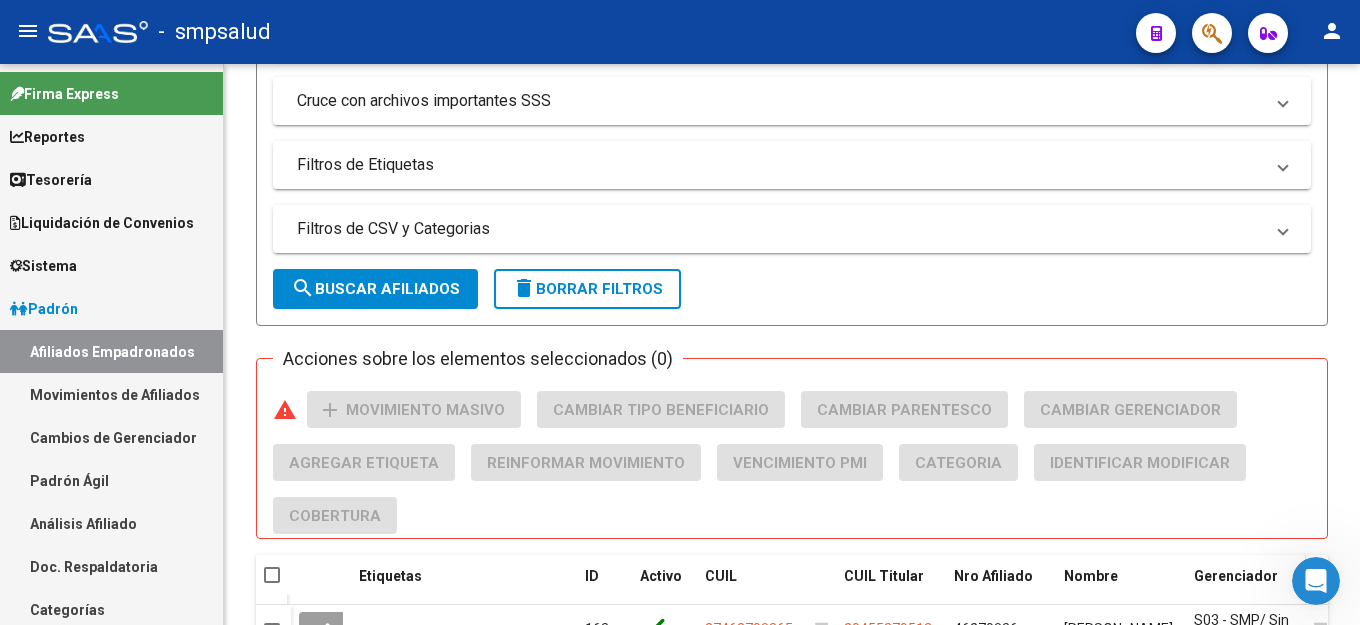 scroll, scrollTop: 1244, scrollLeft: 0, axis: vertical 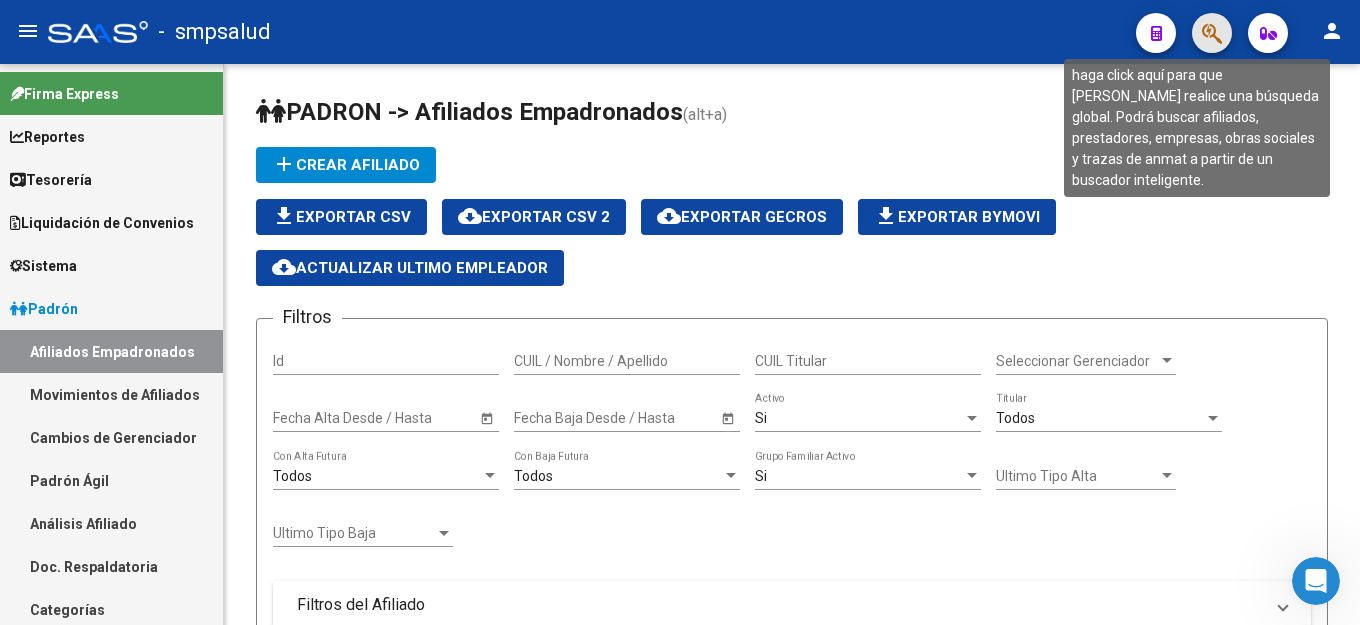click 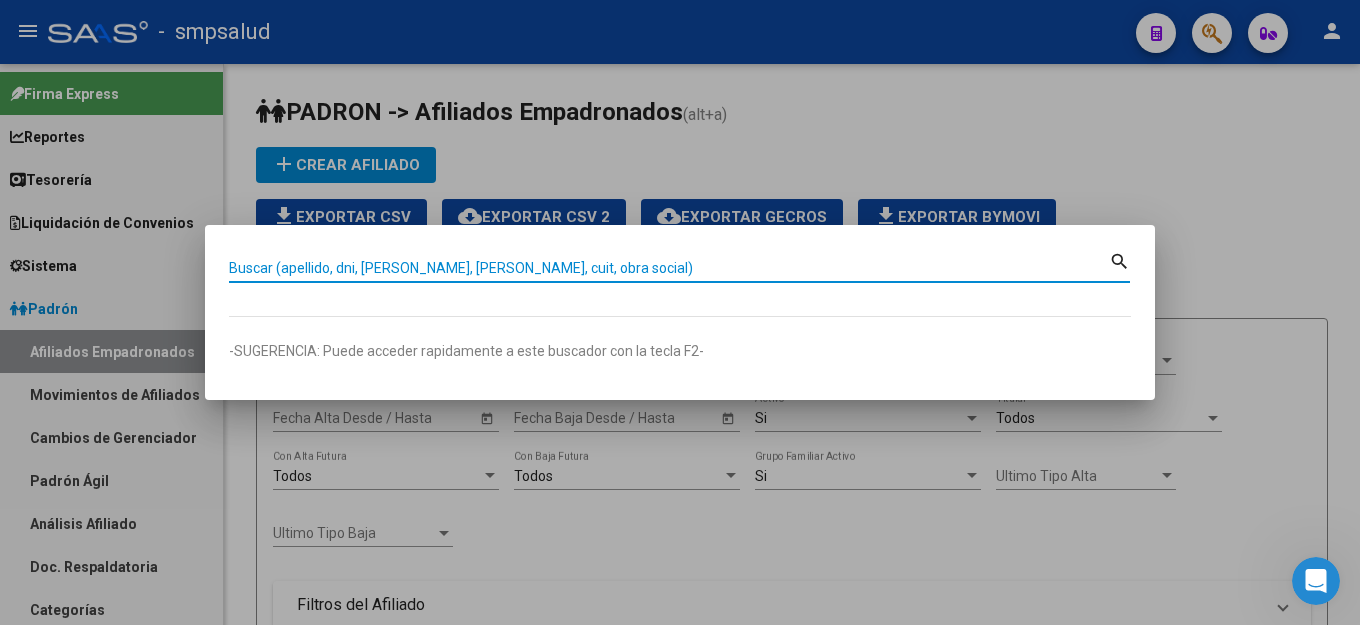 click on "Buscar (apellido, dni, [PERSON_NAME], [PERSON_NAME], cuit, obra social)" at bounding box center [669, 268] 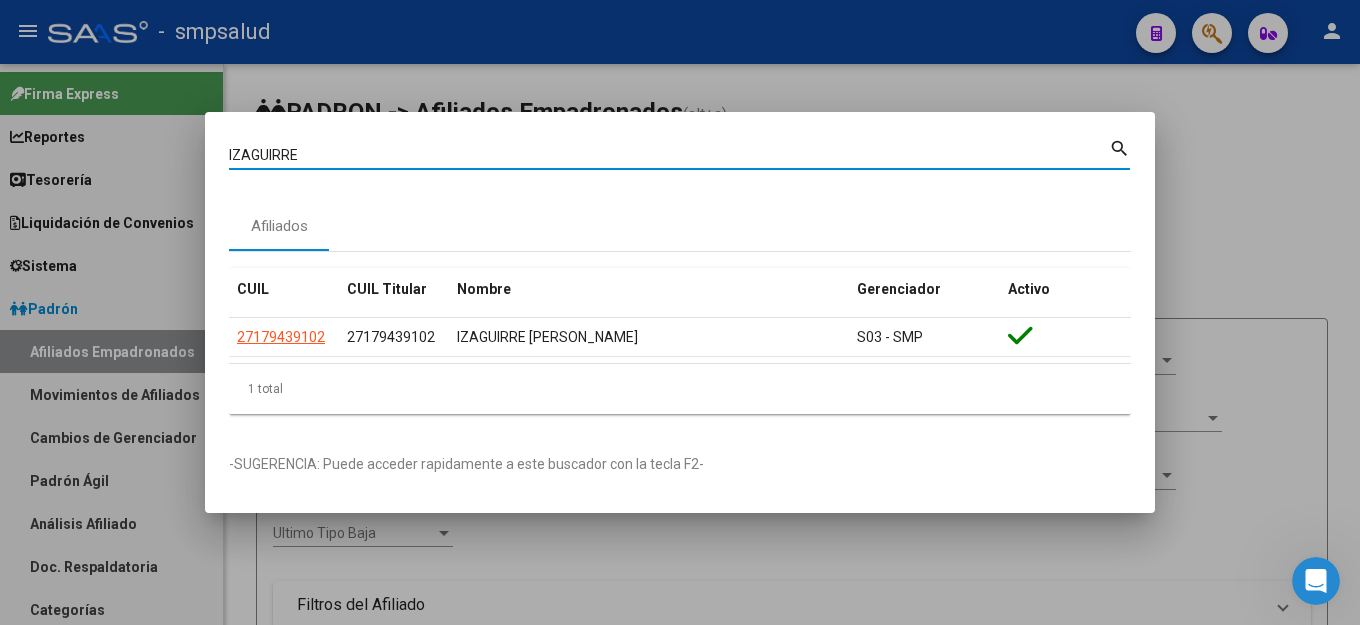drag, startPoint x: 335, startPoint y: 147, endPoint x: 0, endPoint y: 93, distance: 339.32434 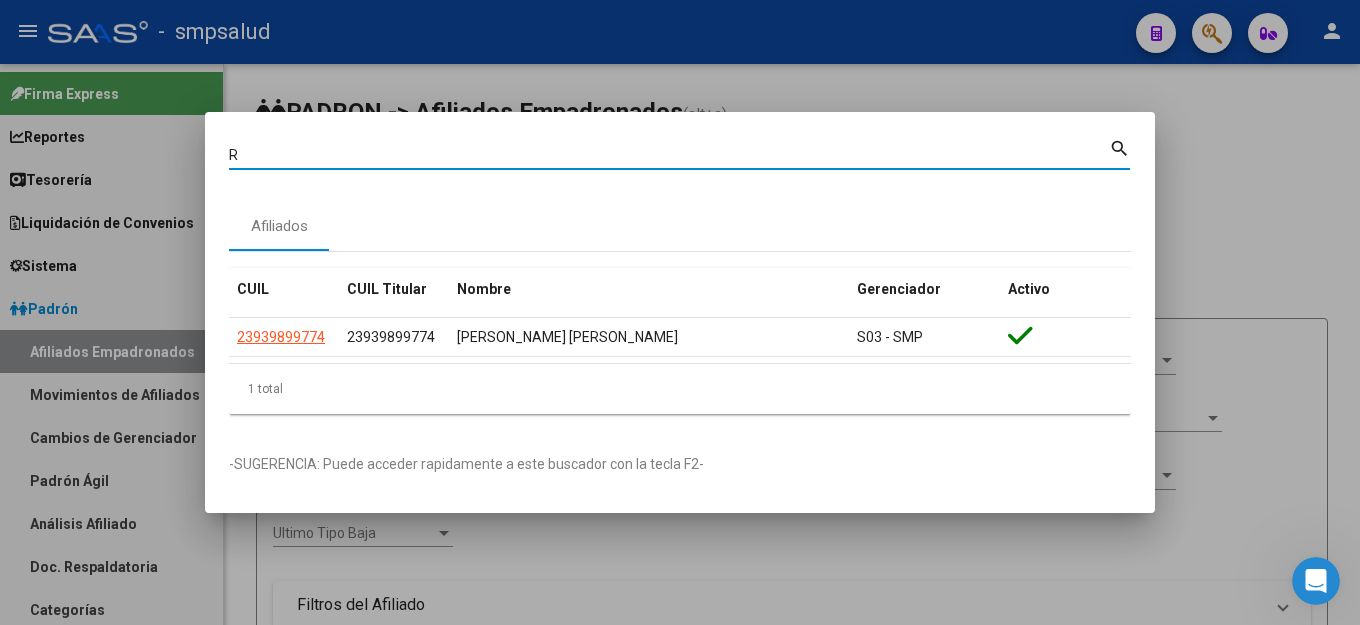 drag, startPoint x: 254, startPoint y: 144, endPoint x: 138, endPoint y: 149, distance: 116.10771 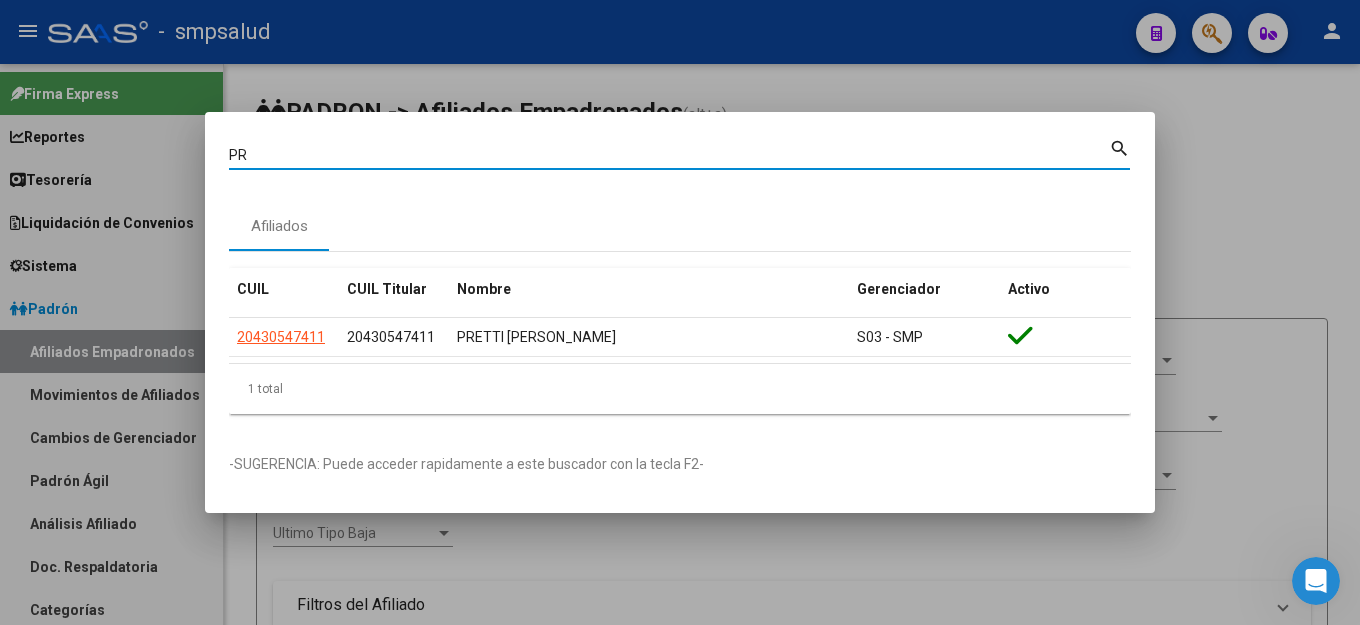 type on "P" 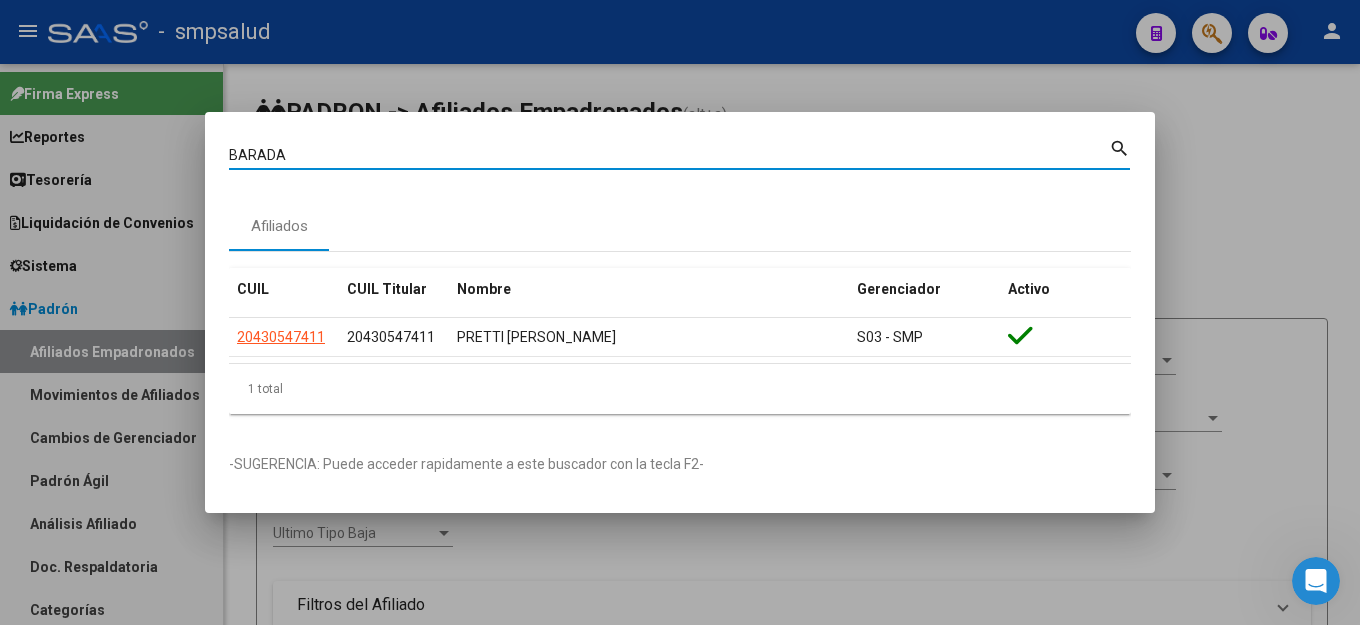 type on "BARADA" 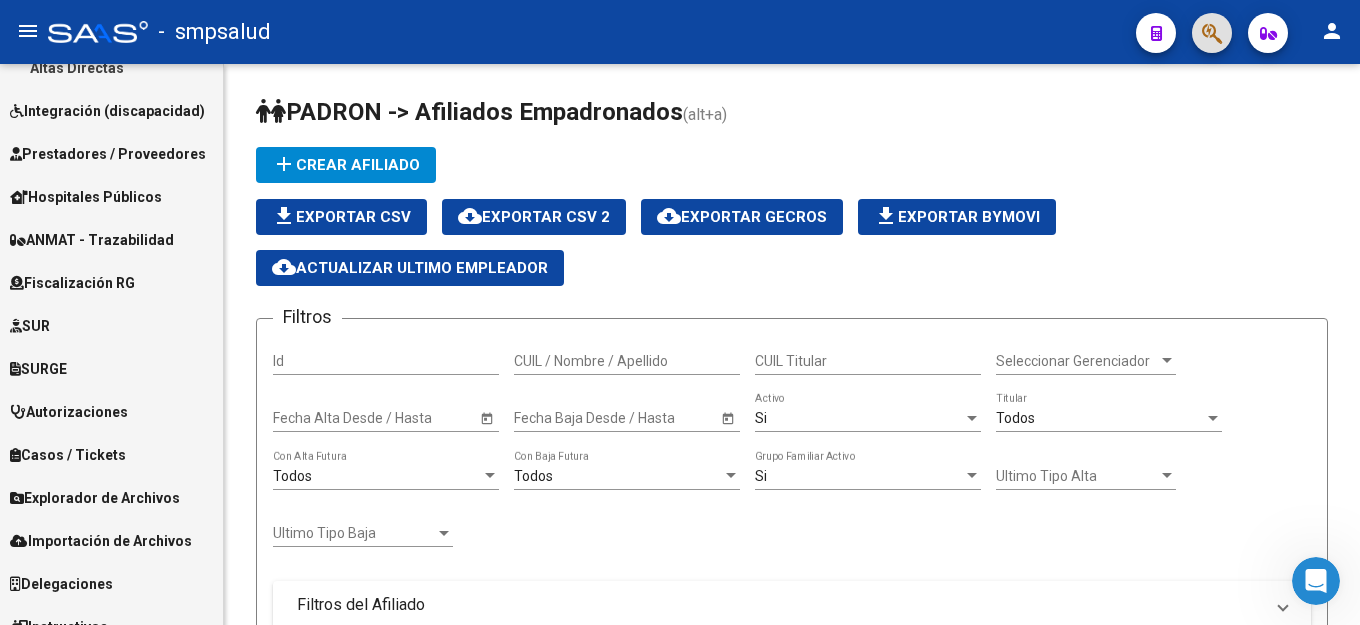 click on "Explorador de Archivos" at bounding box center (95, 498) 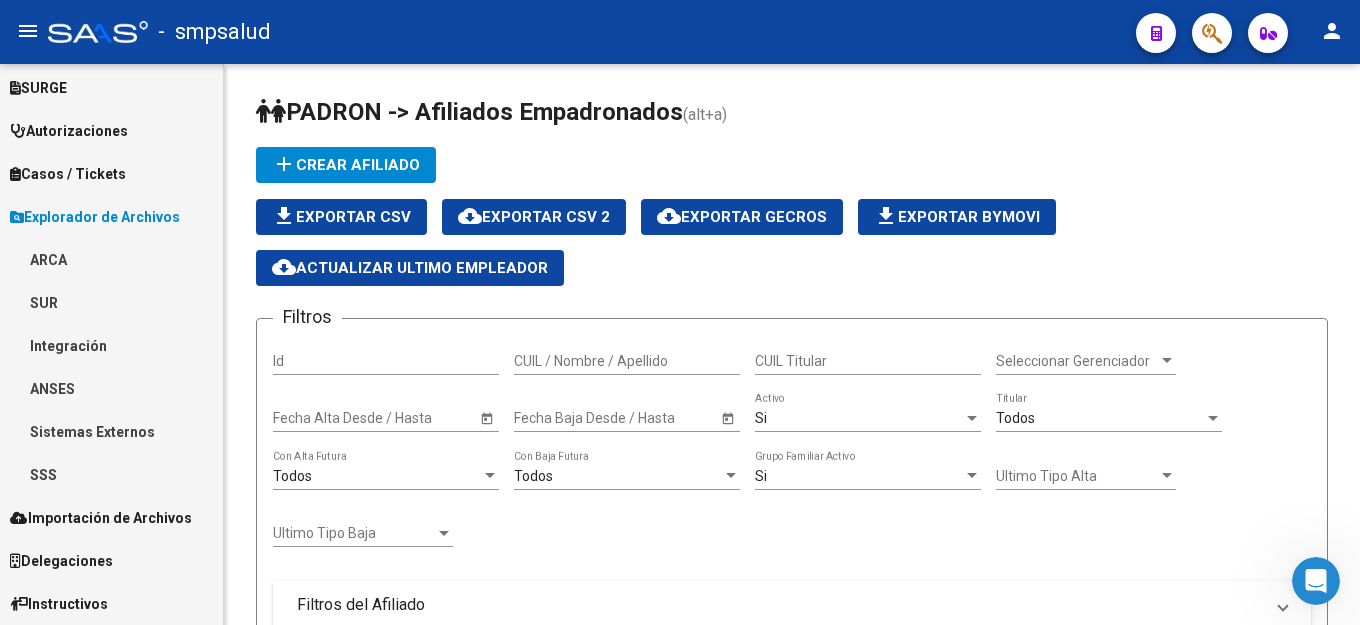 scroll, scrollTop: 522, scrollLeft: 0, axis: vertical 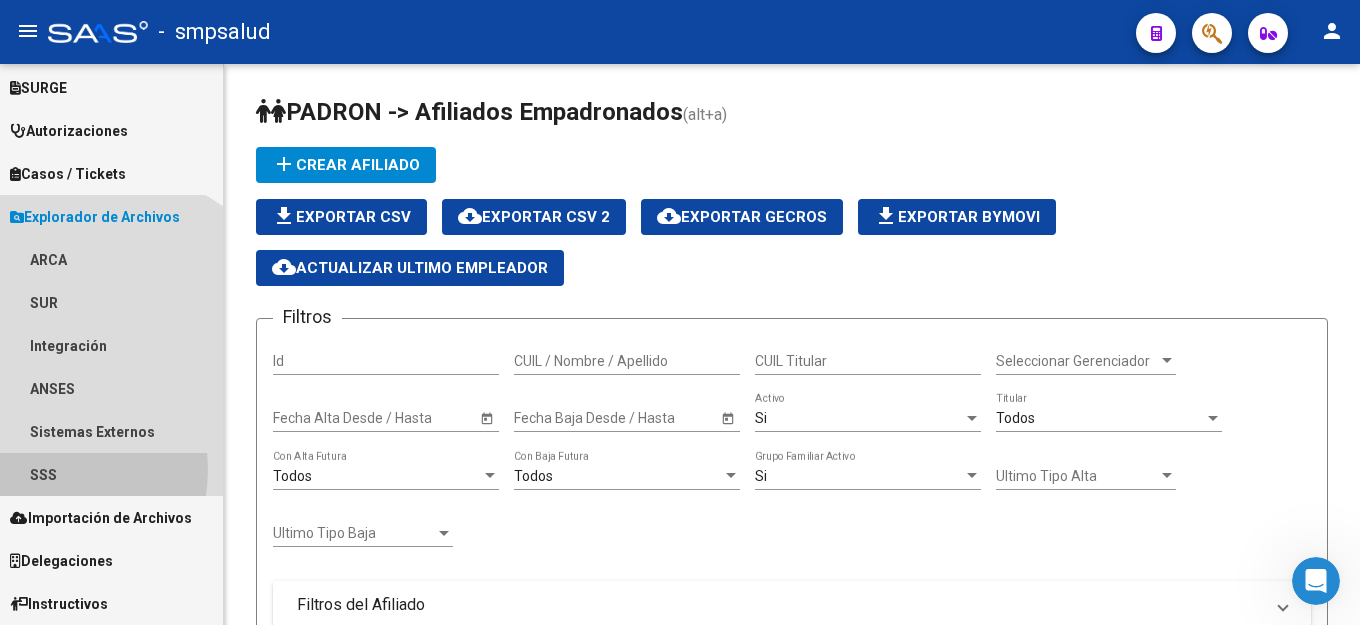 click on "SSS" at bounding box center [111, 474] 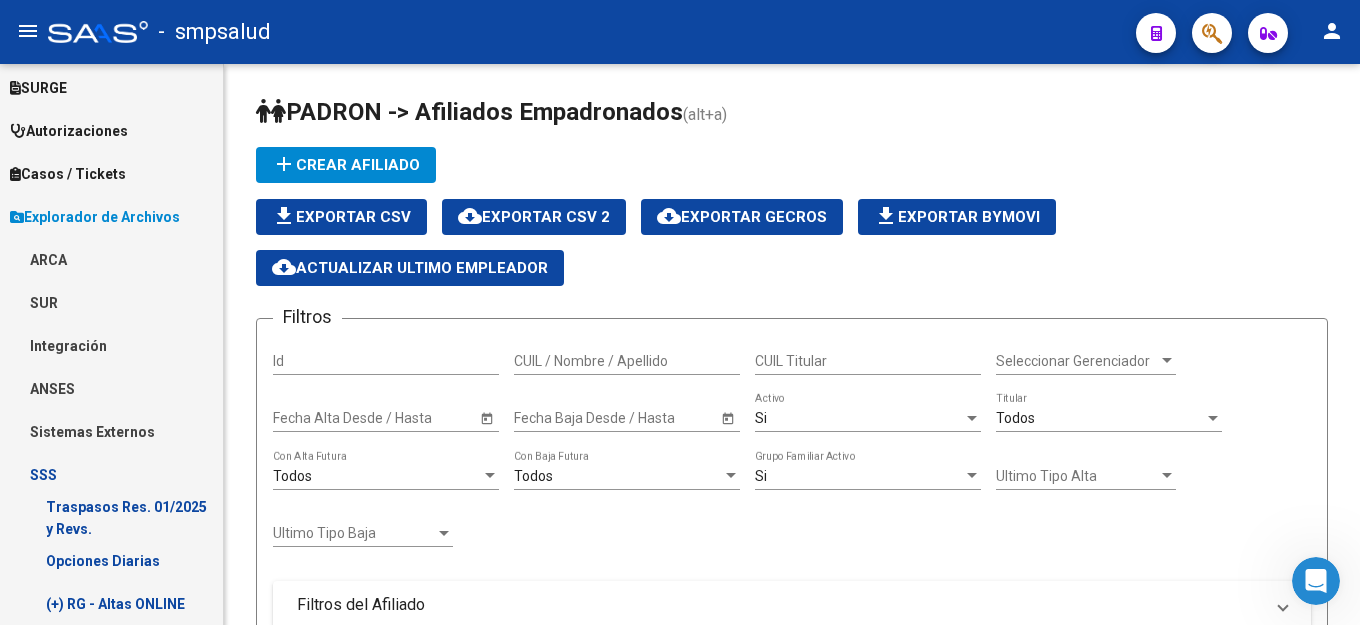 scroll, scrollTop: 624, scrollLeft: 0, axis: vertical 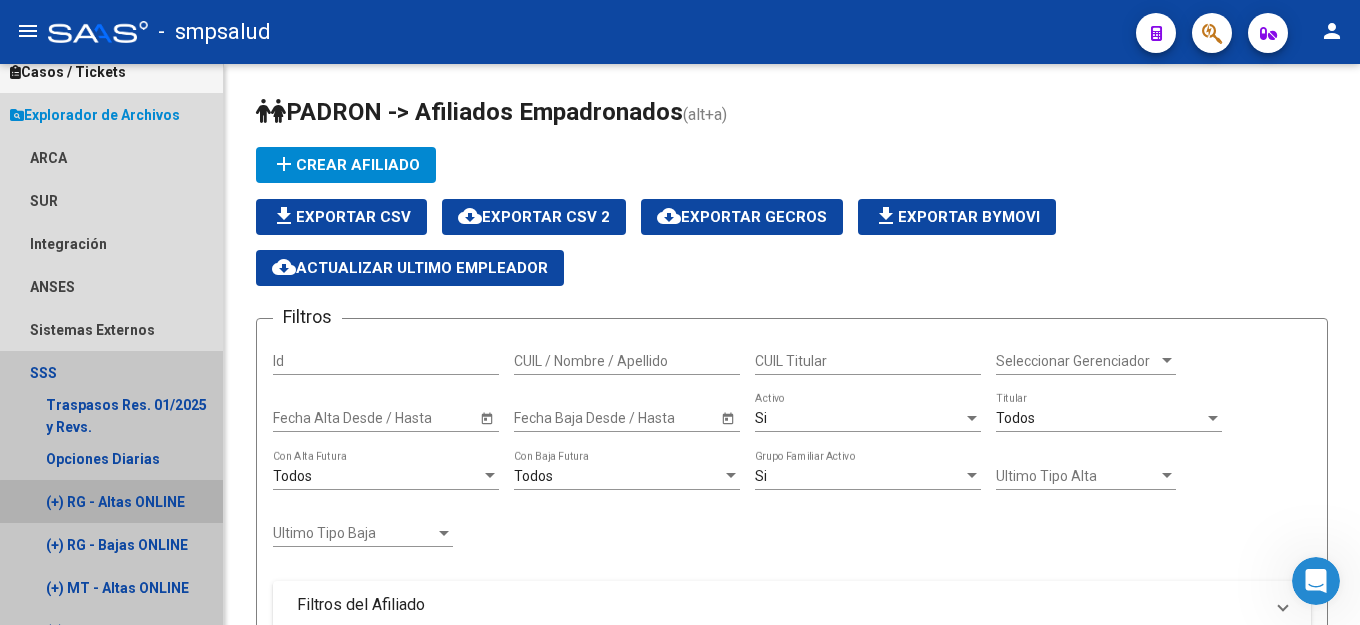 click on "(+) RG - Altas ONLINE" at bounding box center (111, 501) 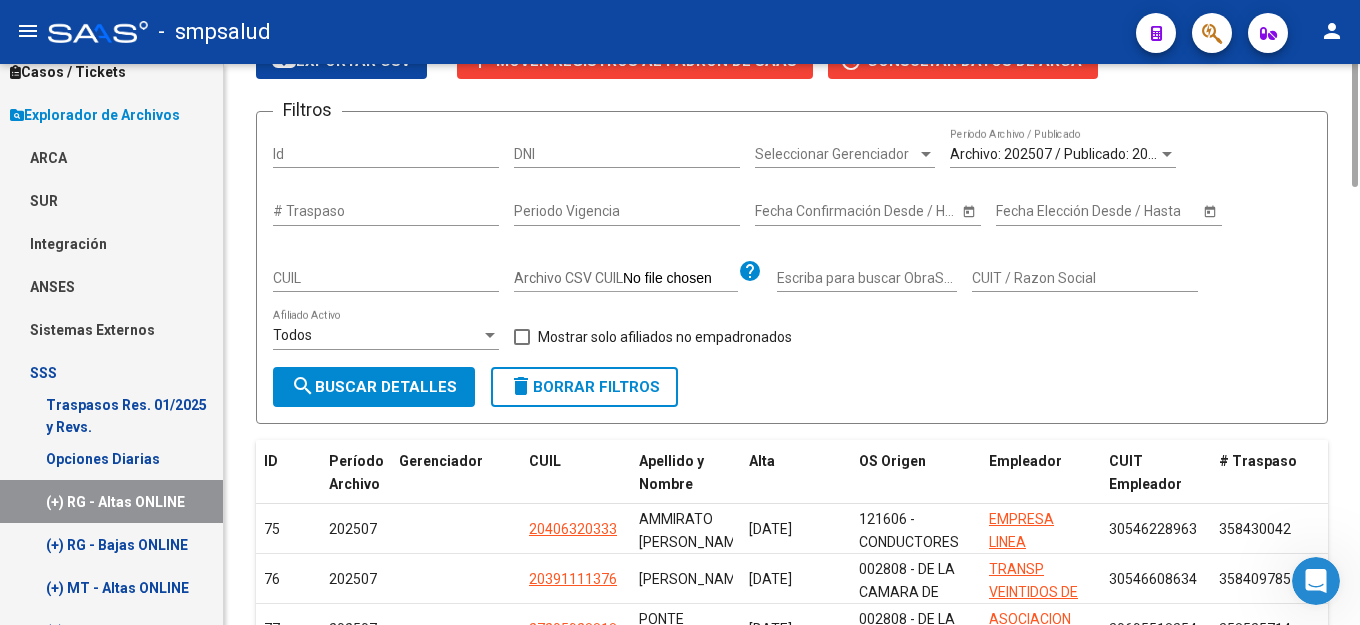 scroll, scrollTop: 0, scrollLeft: 0, axis: both 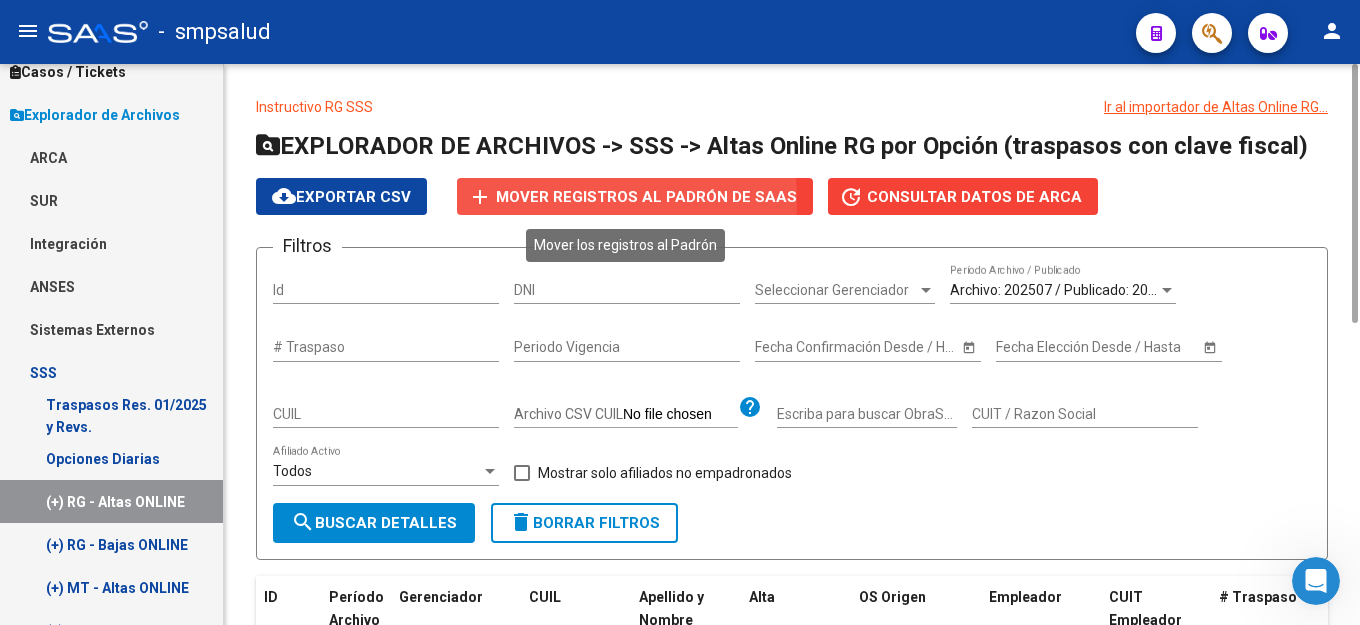 click on "Mover registros al PADRÓN de SAAS" 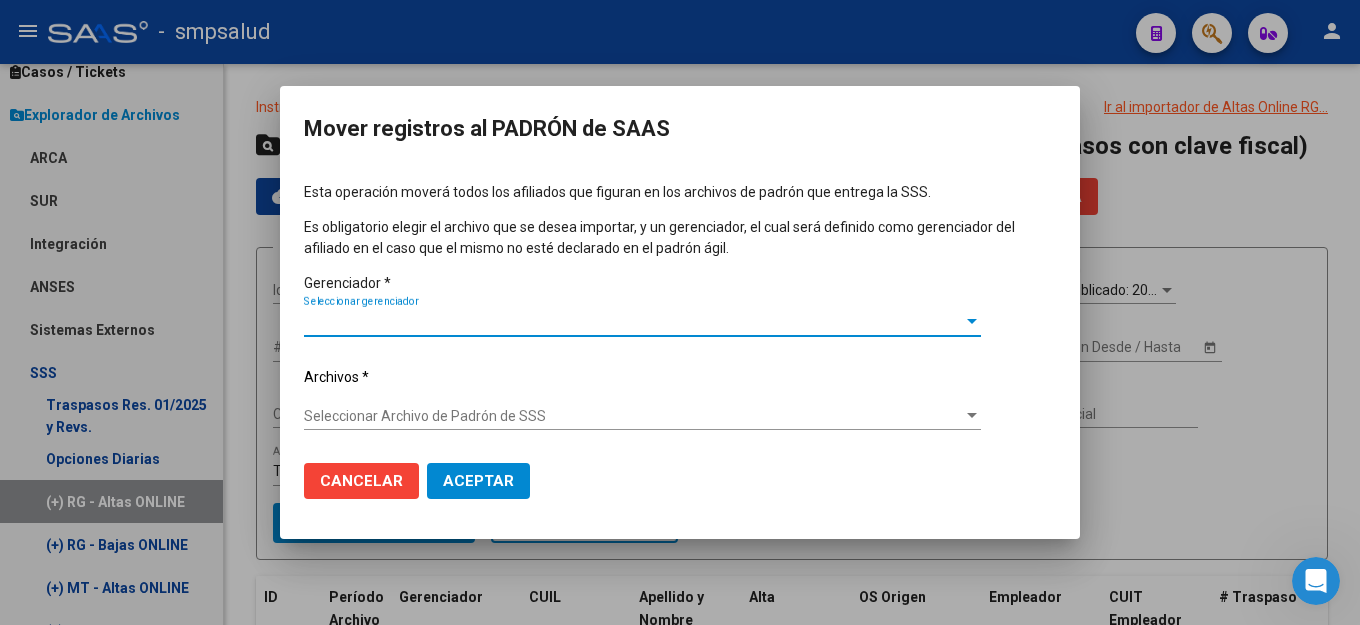 click on "Esta operación moverá todos los afiliados que figuran en los archivos de padrón que entrega la SSS. Es obligatorio elegir el archivo que se desea importar, y un gerenciador, el cual será definido como gerenciador del afiliado en el caso que el mismo no esté declarado en el padrón ágil. Gerenciador * Seleccionar gerenciador Seleccionar gerenciador  Archivos * Seleccionar Archivo de Padrón de SSS Seleccionar Archivo de Padrón de SSS" at bounding box center (680, 315) 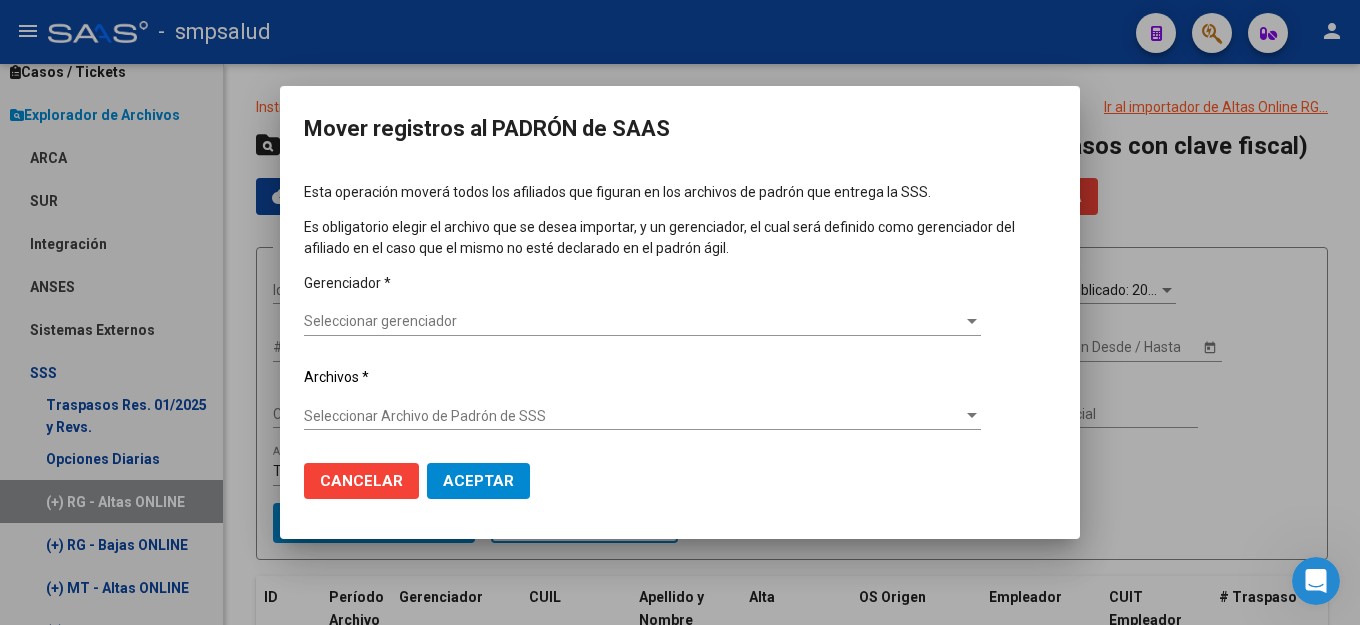 click at bounding box center [680, 312] 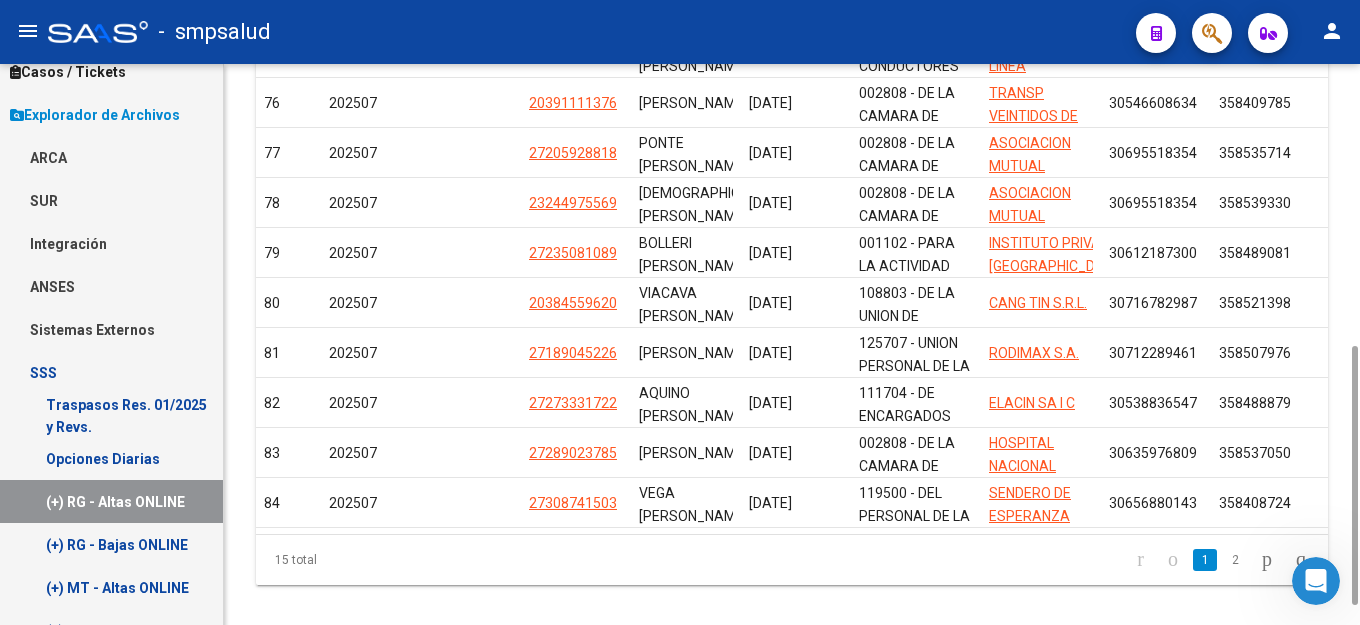scroll, scrollTop: 0, scrollLeft: 0, axis: both 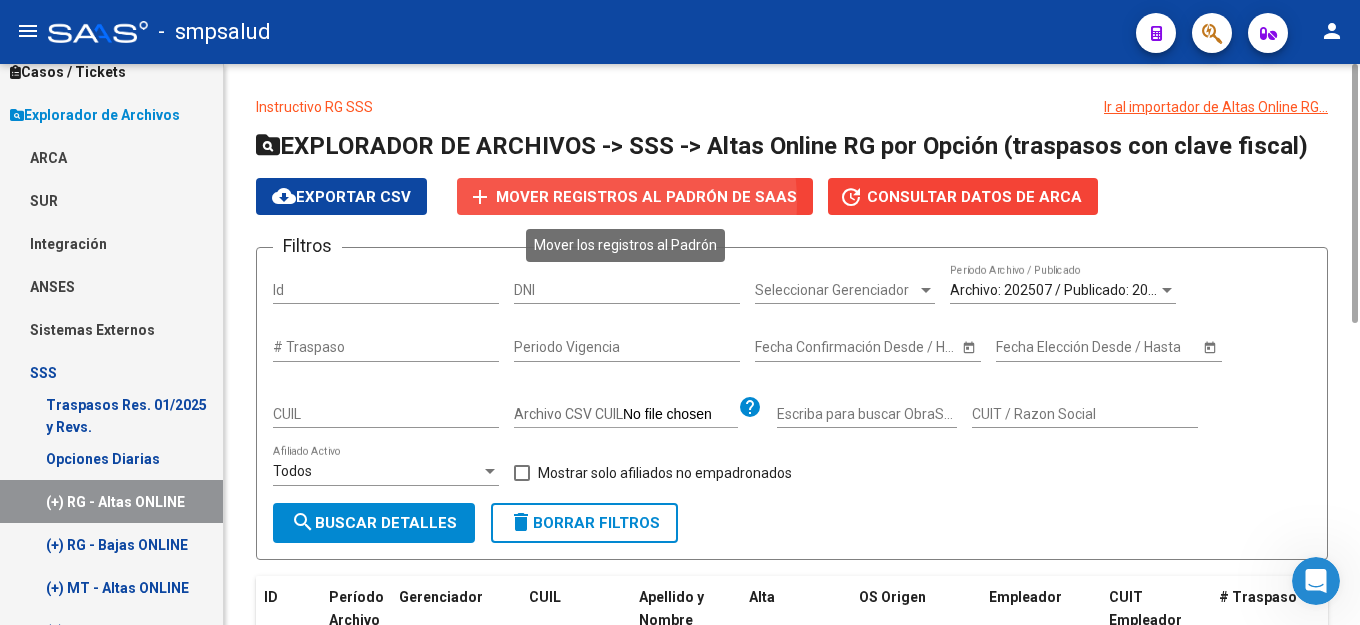 click on "Mover registros al PADRÓN de SAAS" 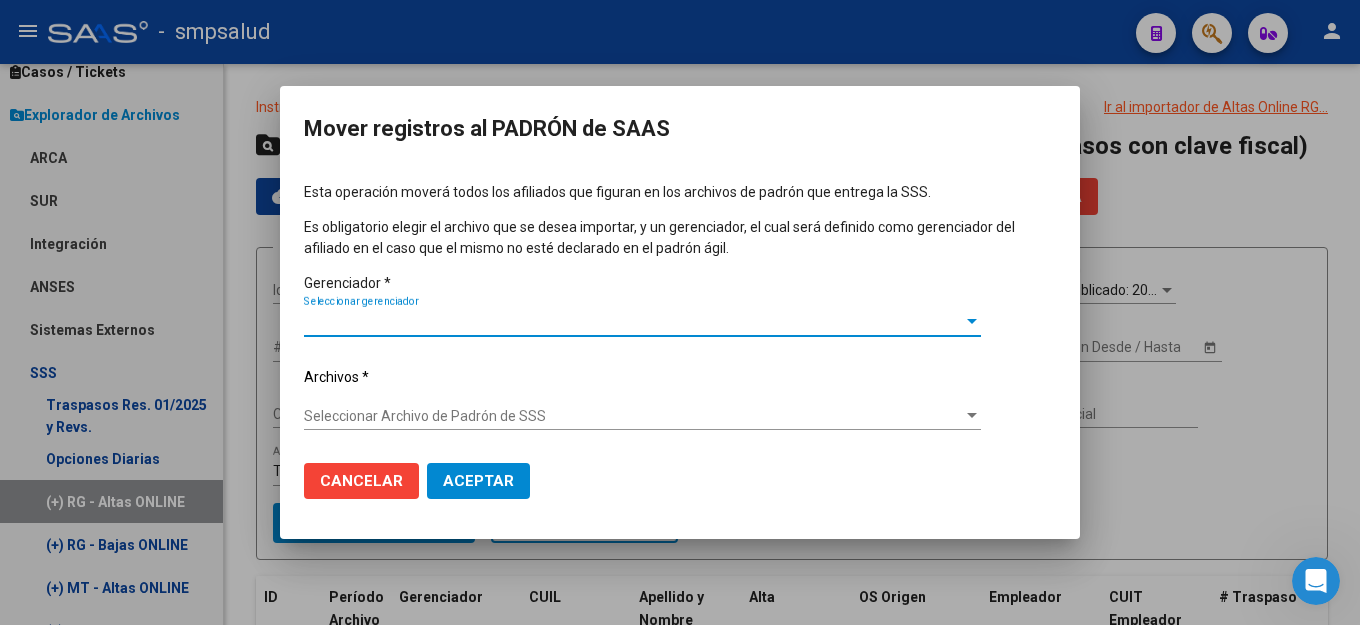 click on "Seleccionar gerenciador Seleccionar gerenciador" at bounding box center [642, 322] 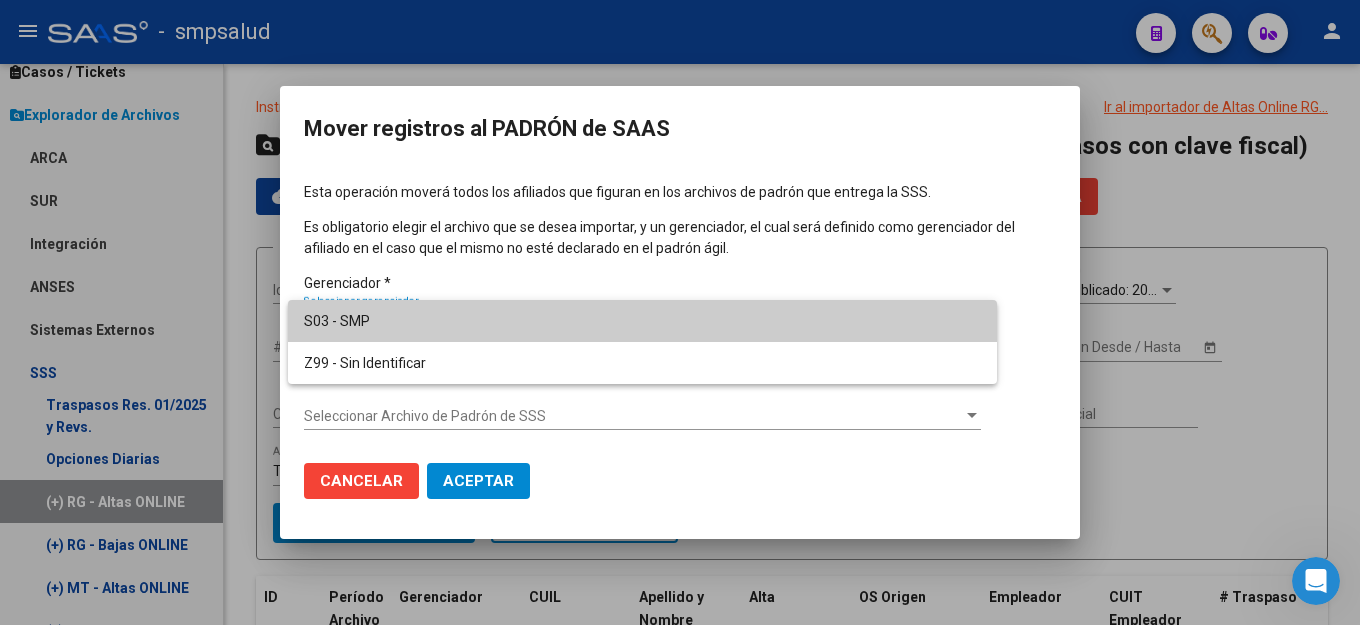 click on "S03 - SMP" at bounding box center (642, 321) 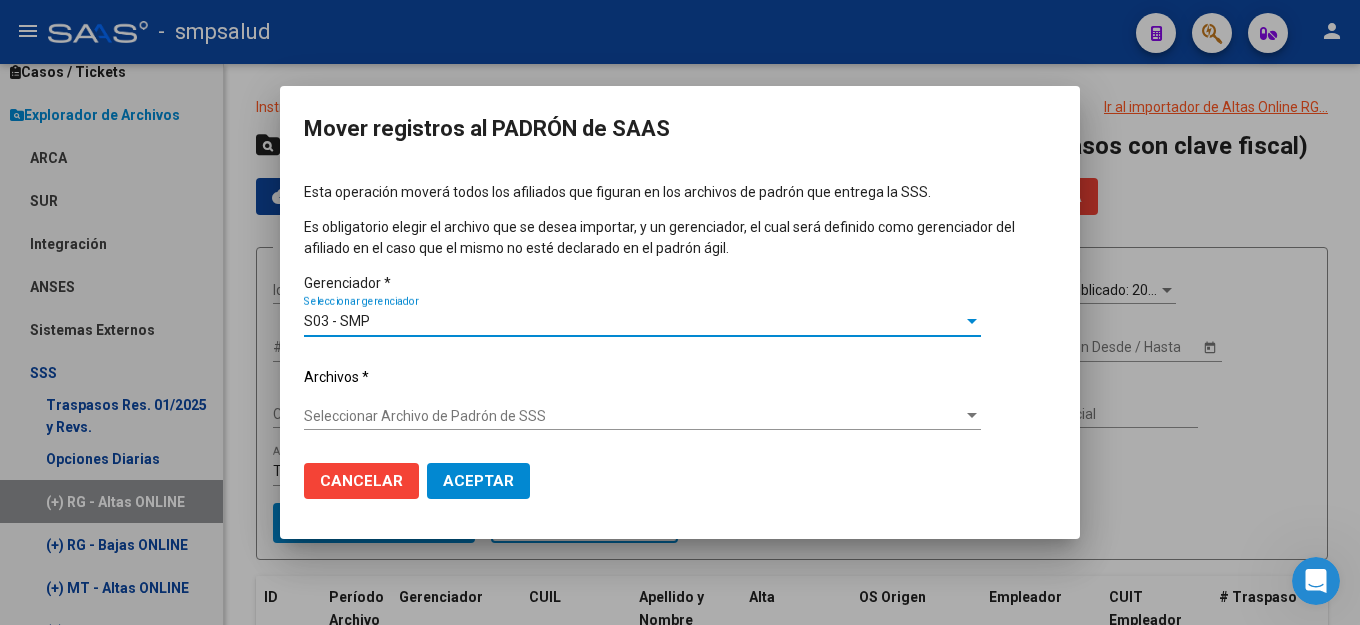click on "Seleccionar Archivo de Padrón de SSS" at bounding box center (633, 416) 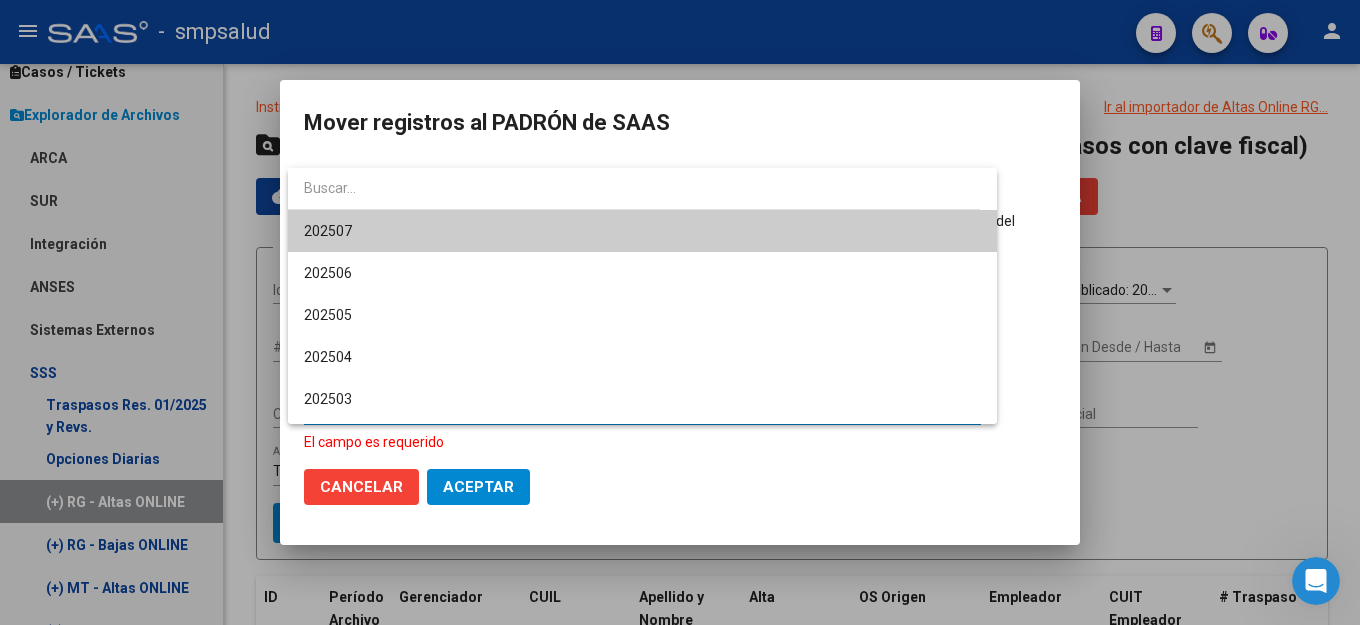 click on "202507" at bounding box center [642, 231] 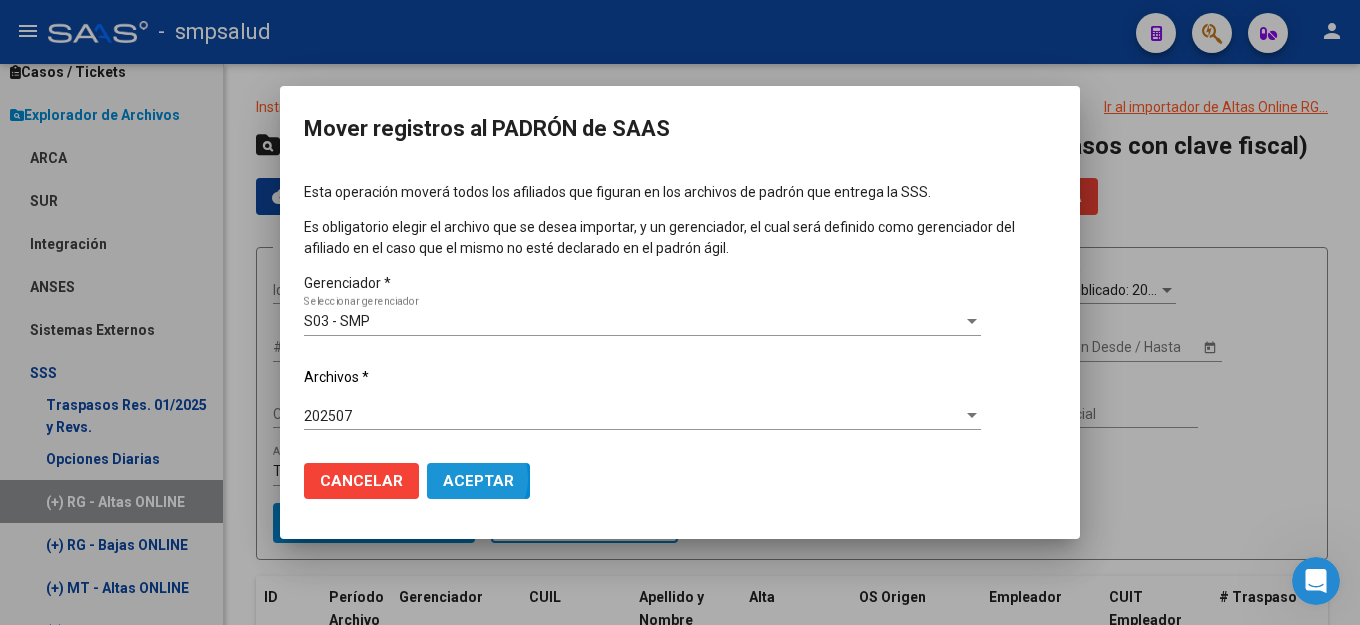 drag, startPoint x: 459, startPoint y: 489, endPoint x: 444, endPoint y: 486, distance: 15.297058 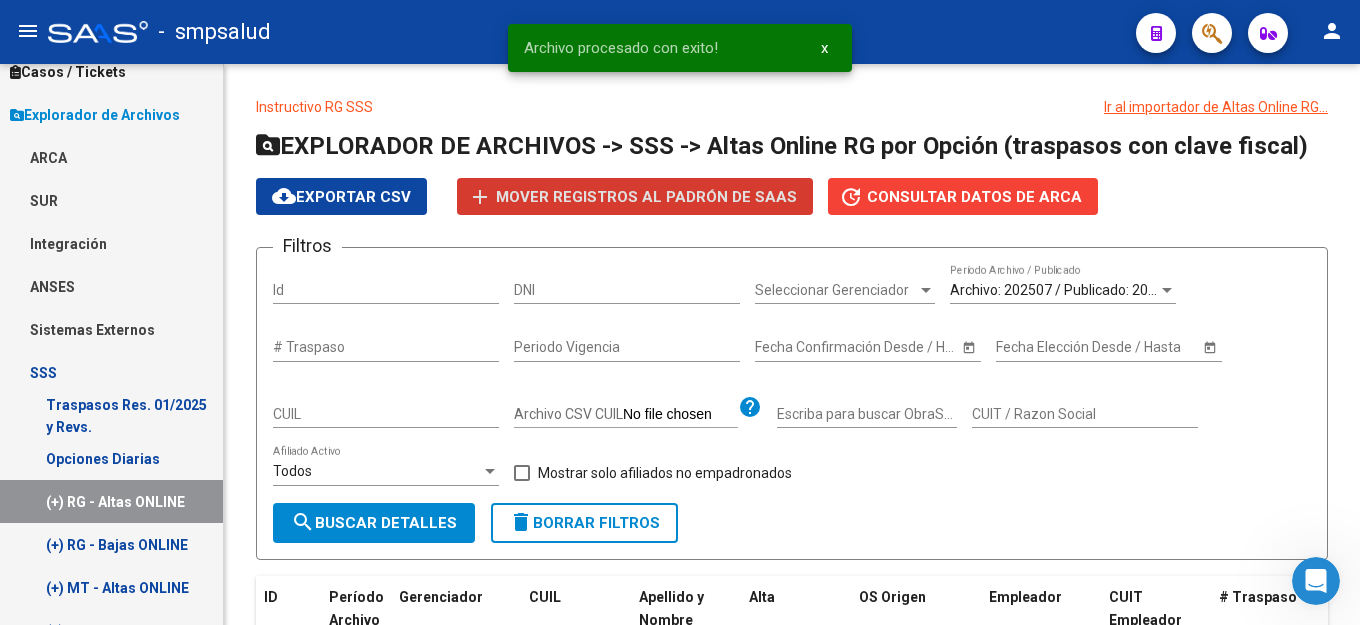 scroll, scrollTop: 828, scrollLeft: 0, axis: vertical 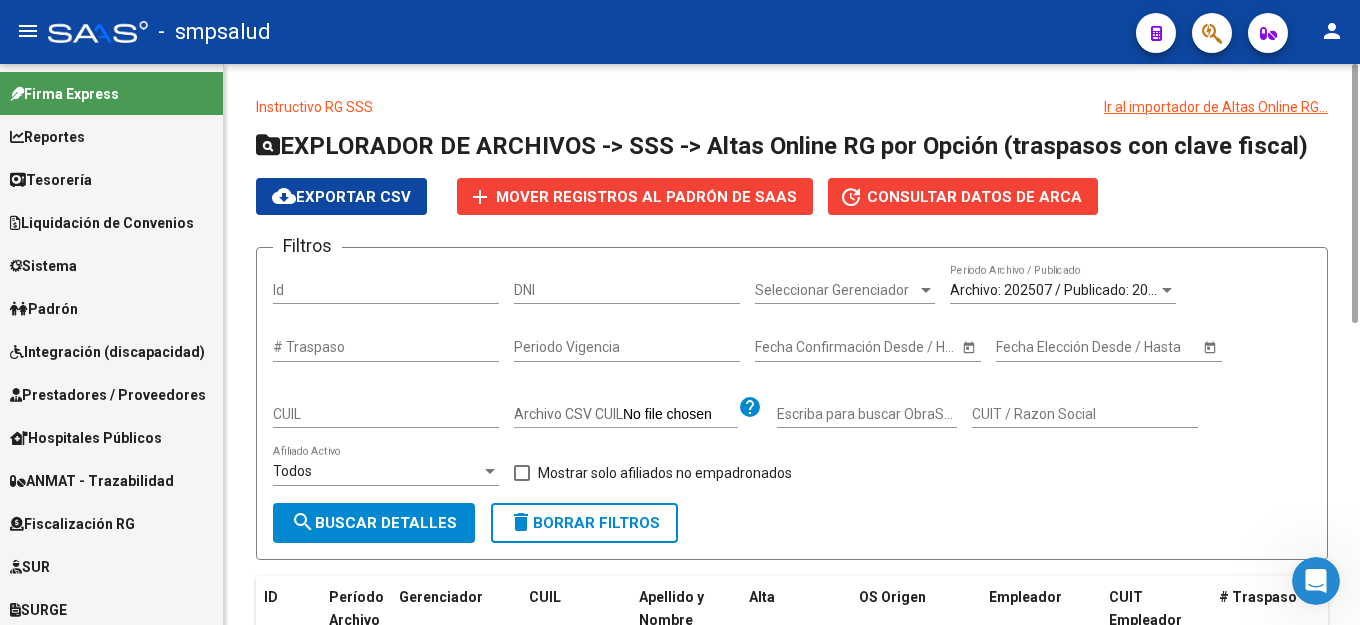 click on "Consultar datos de ARCA" 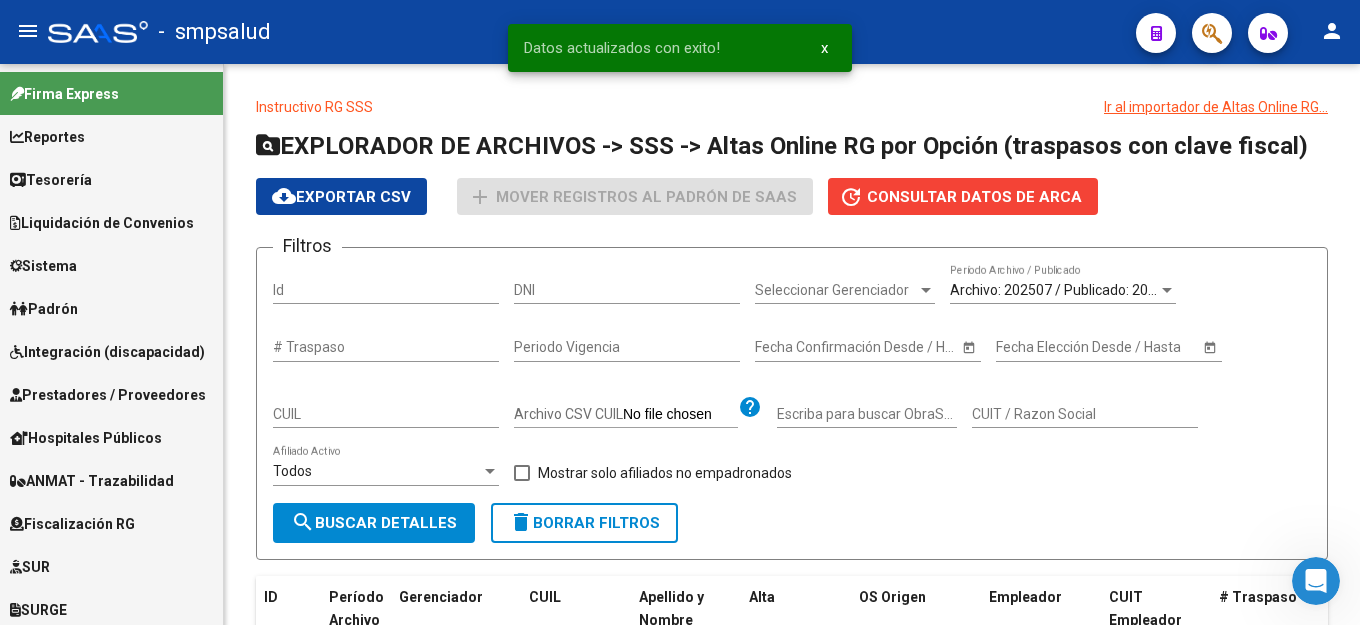 click on "x" at bounding box center (824, 48) 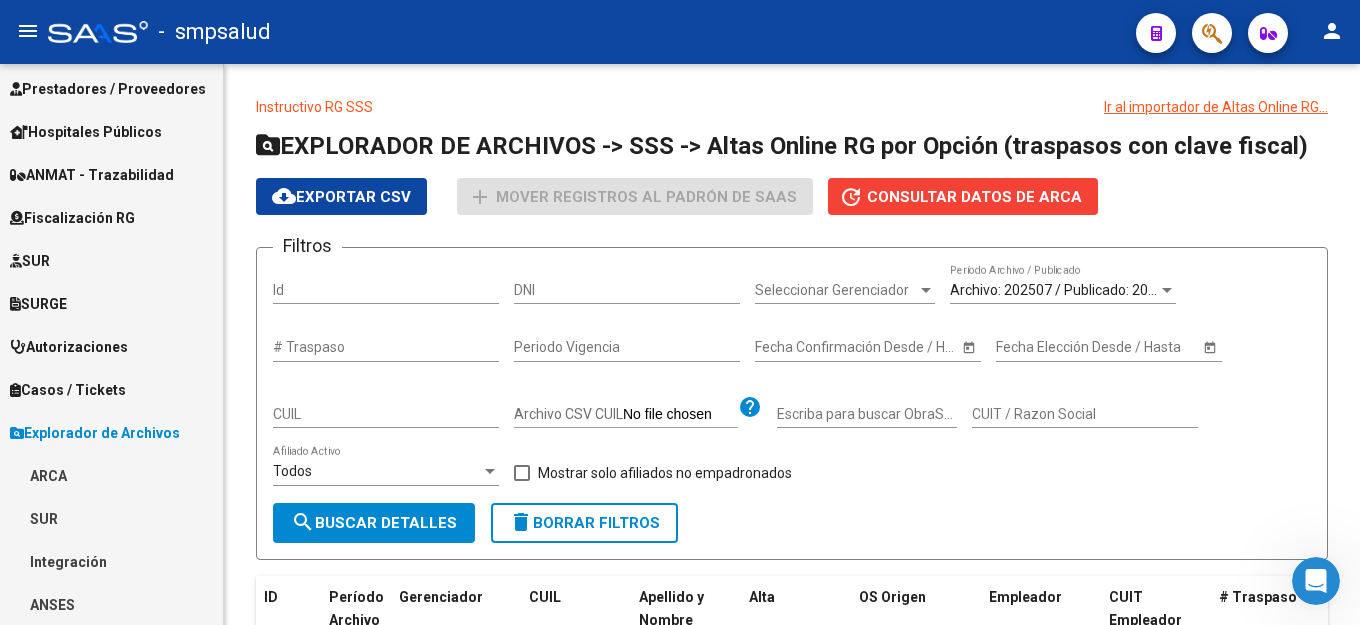 scroll, scrollTop: 0, scrollLeft: 0, axis: both 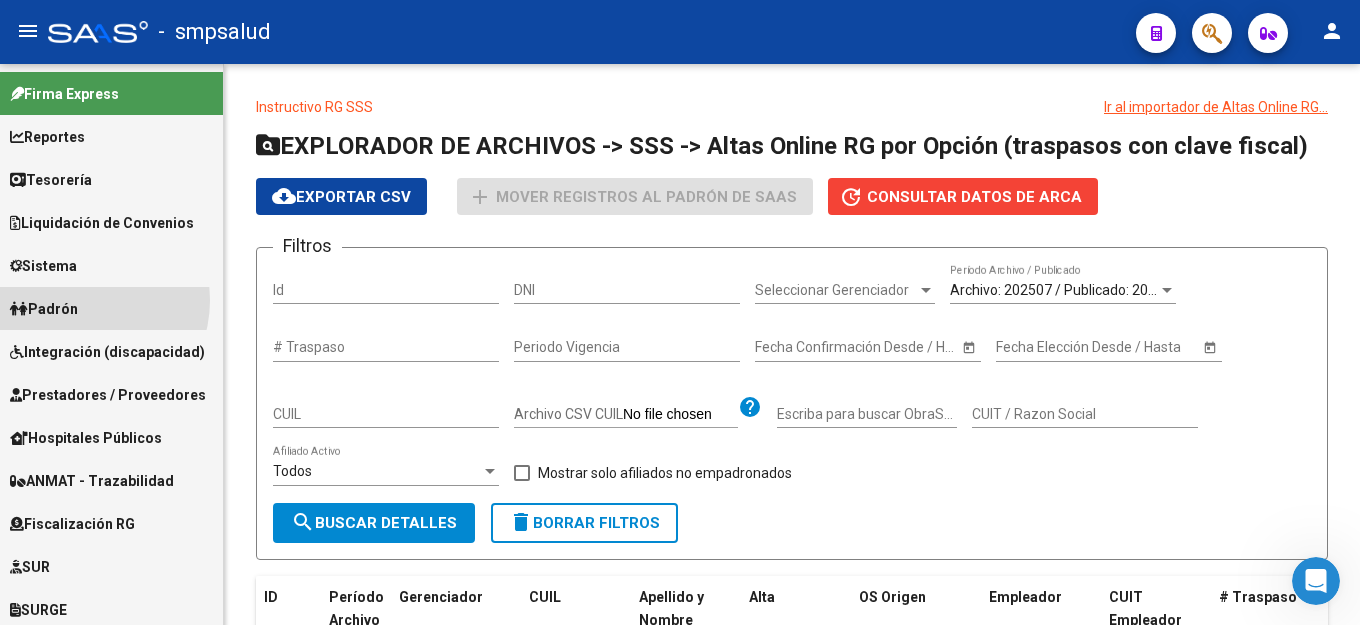 click on "Padrón" at bounding box center [44, 309] 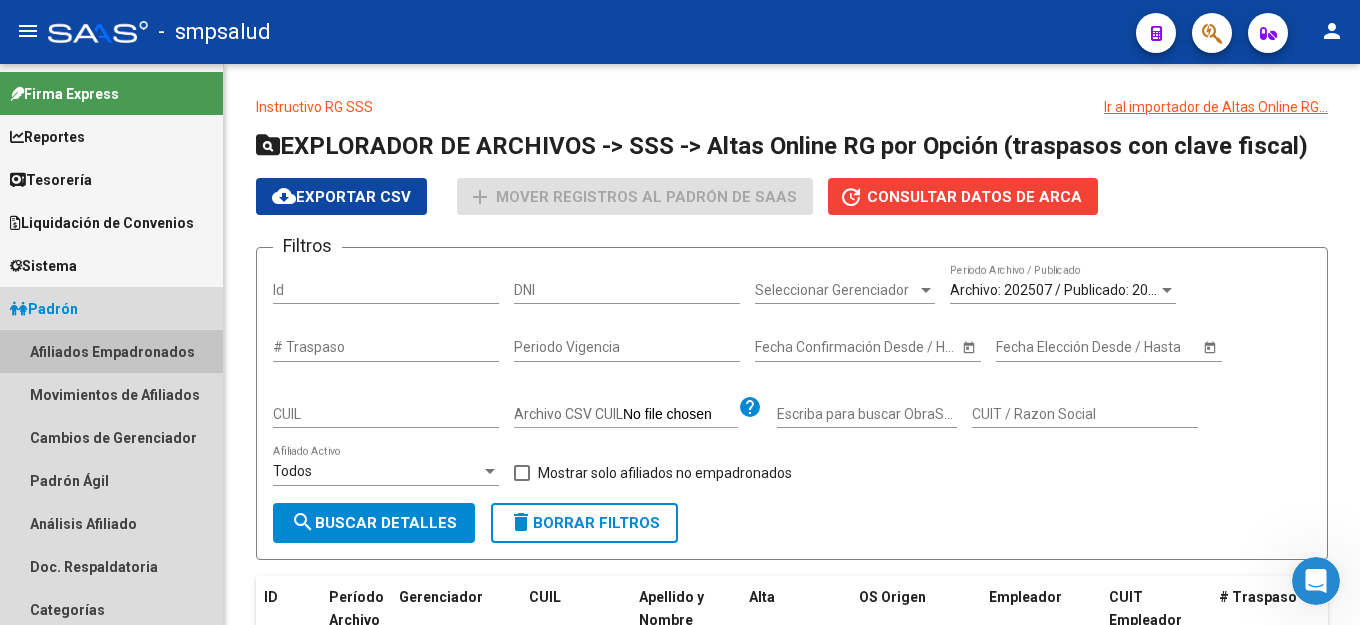 click on "Afiliados Empadronados" at bounding box center (111, 351) 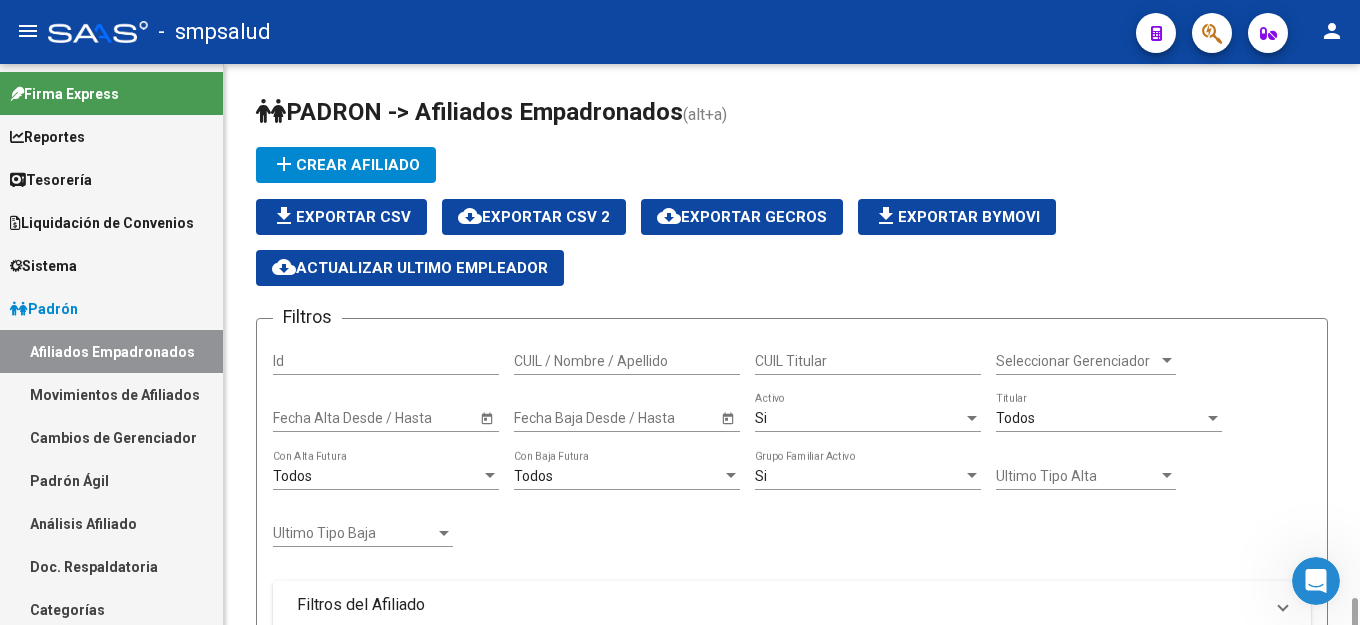 scroll, scrollTop: 612, scrollLeft: 0, axis: vertical 